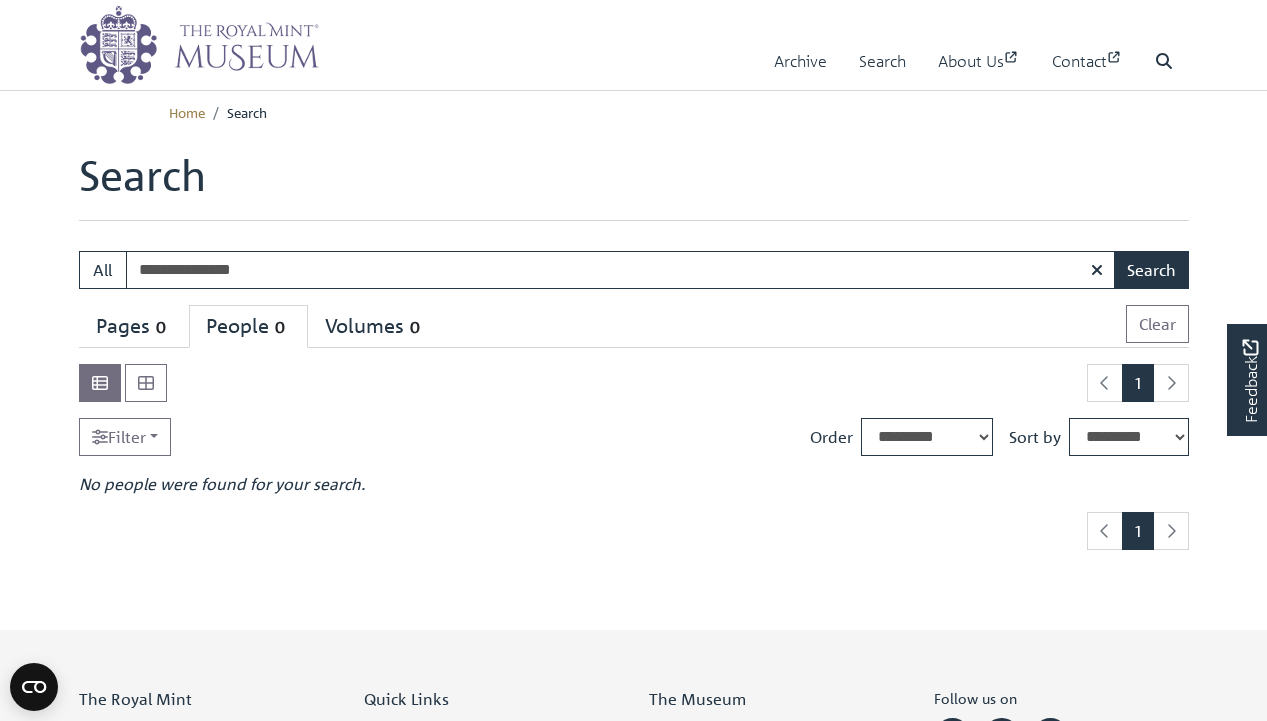 scroll, scrollTop: 0, scrollLeft: 0, axis: both 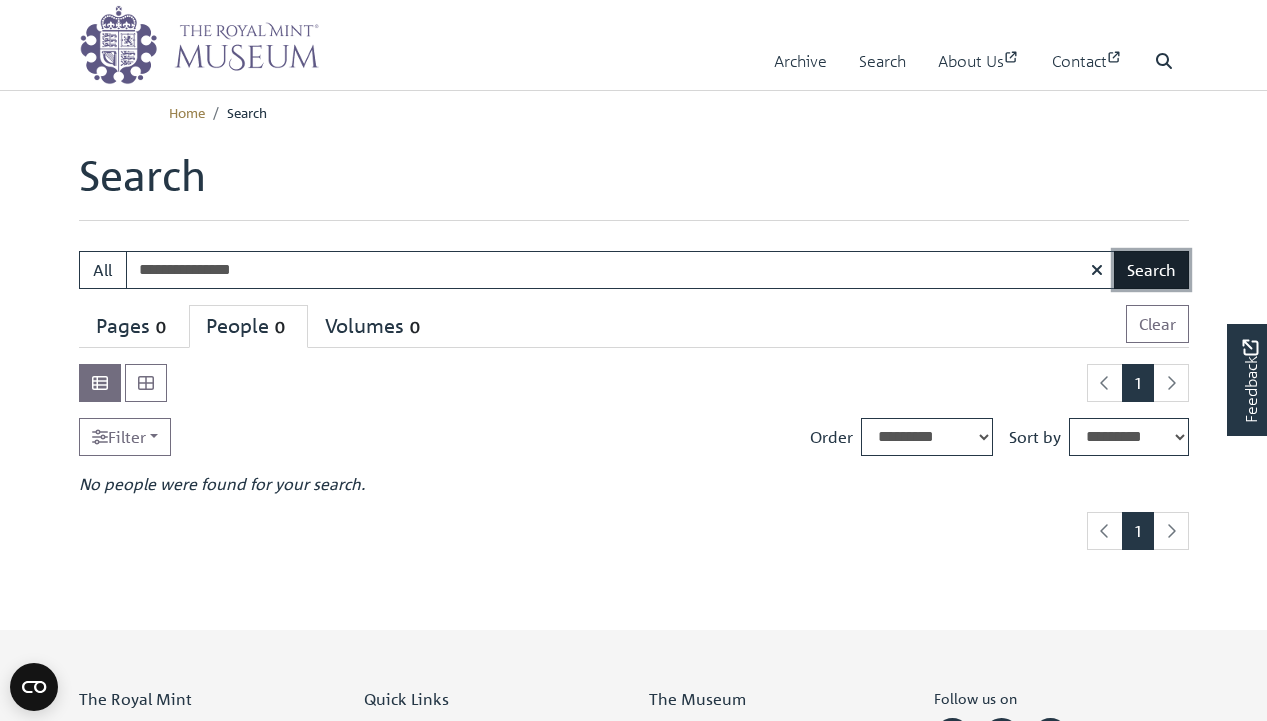 click on "Search" at bounding box center (1151, 270) 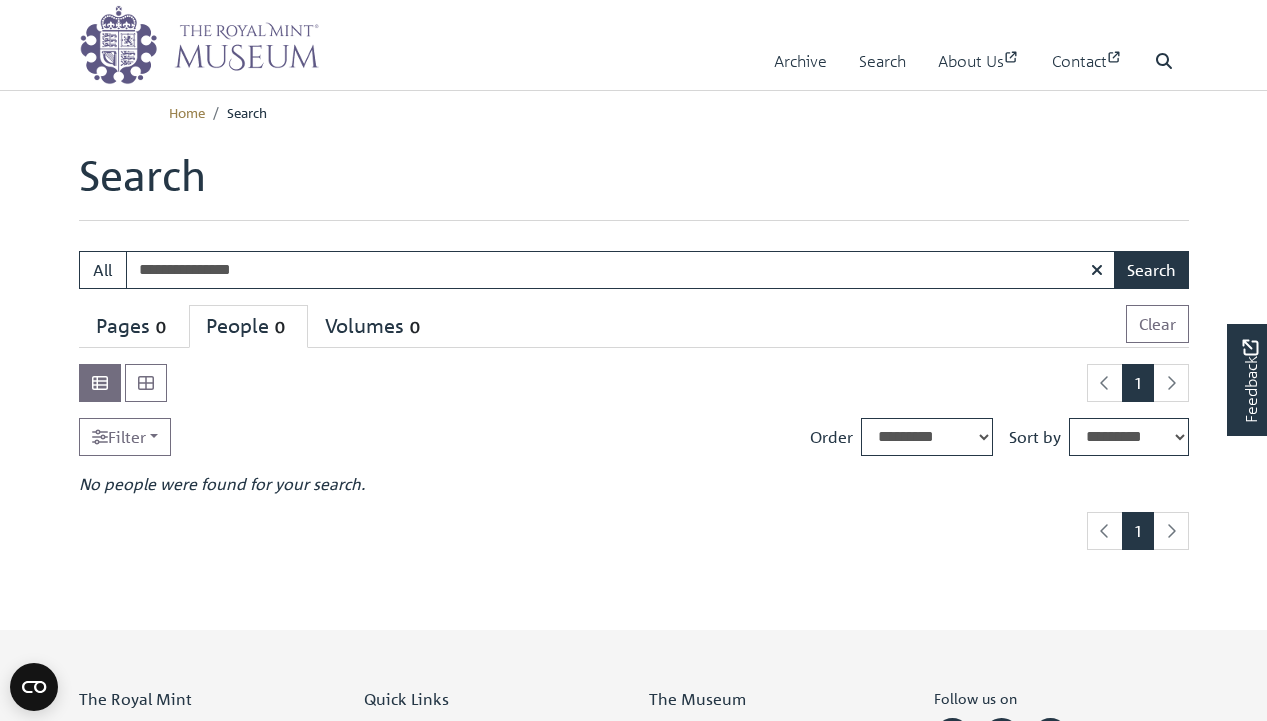 scroll, scrollTop: 0, scrollLeft: 0, axis: both 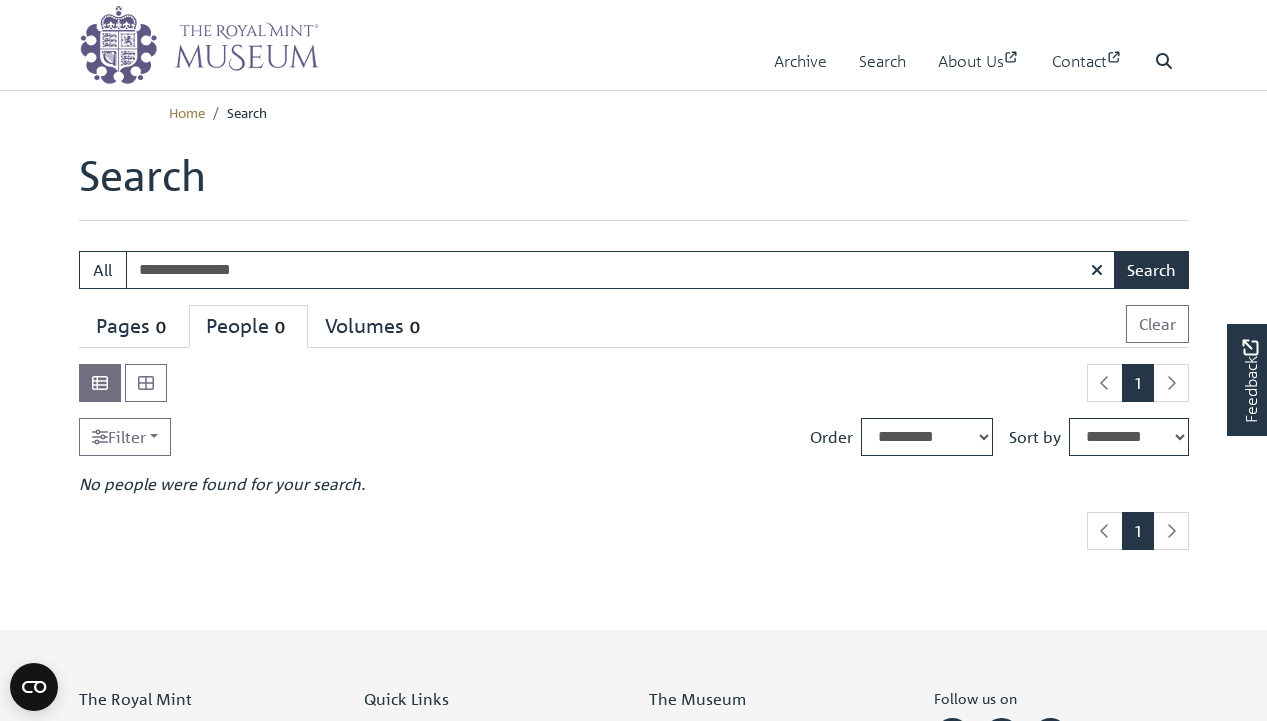 drag, startPoint x: 196, startPoint y: 273, endPoint x: 143, endPoint y: 257, distance: 55.362442 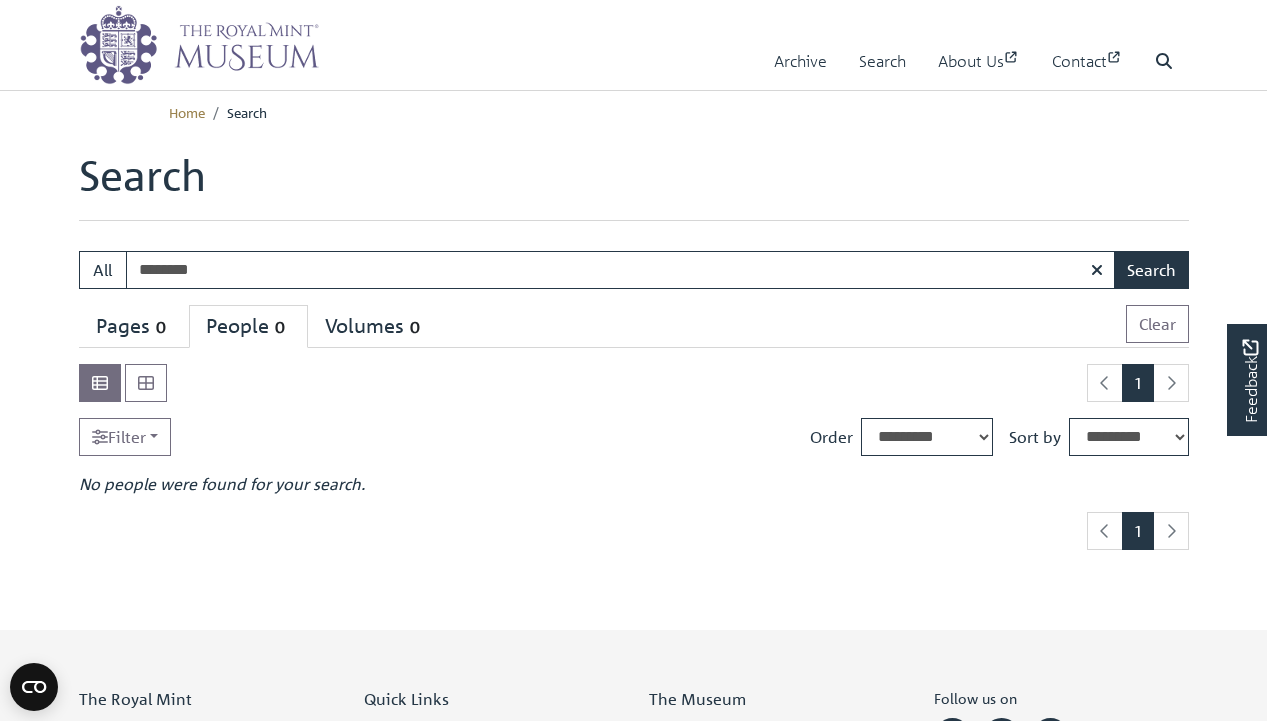 type on "********" 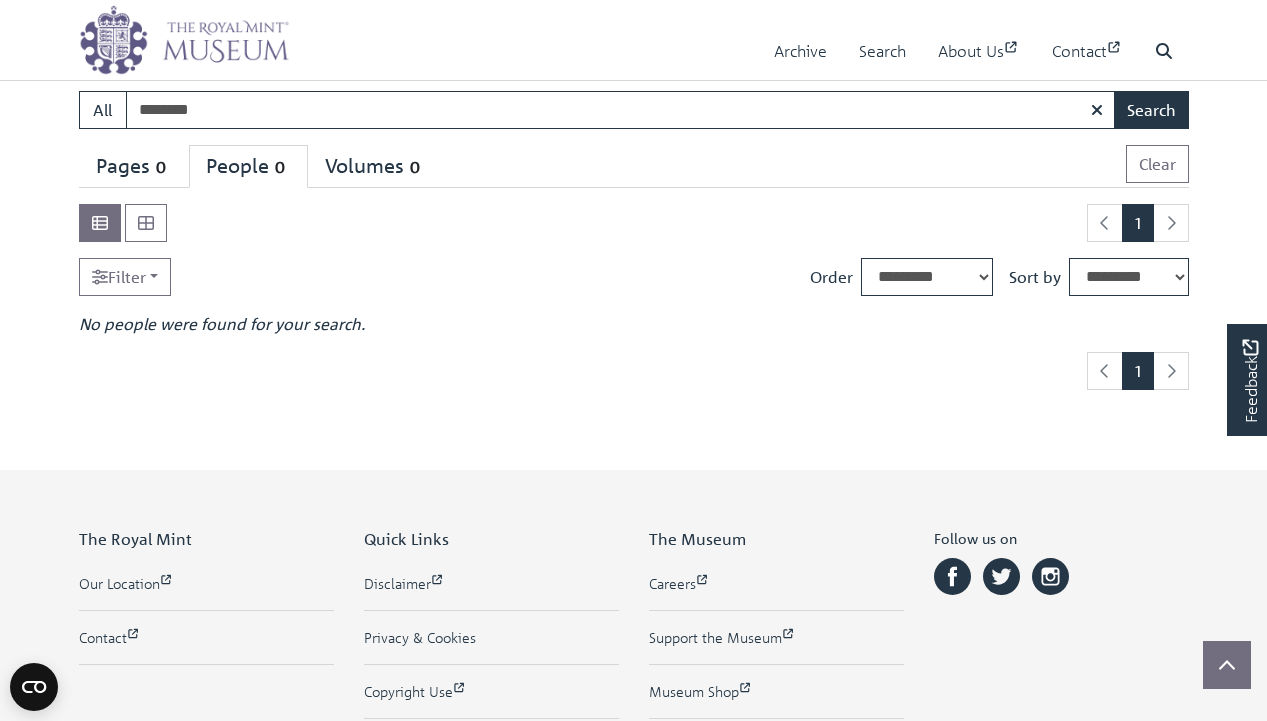 scroll, scrollTop: 0, scrollLeft: 0, axis: both 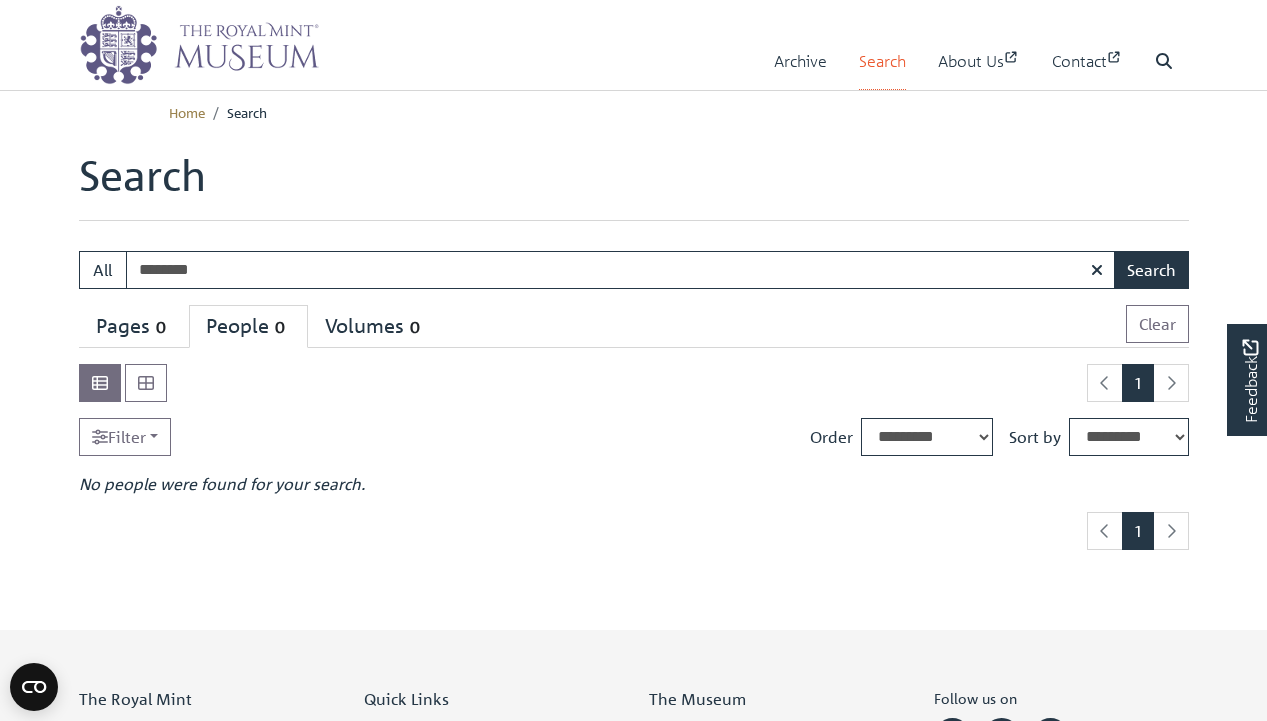 click on "Search" at bounding box center (882, 61) 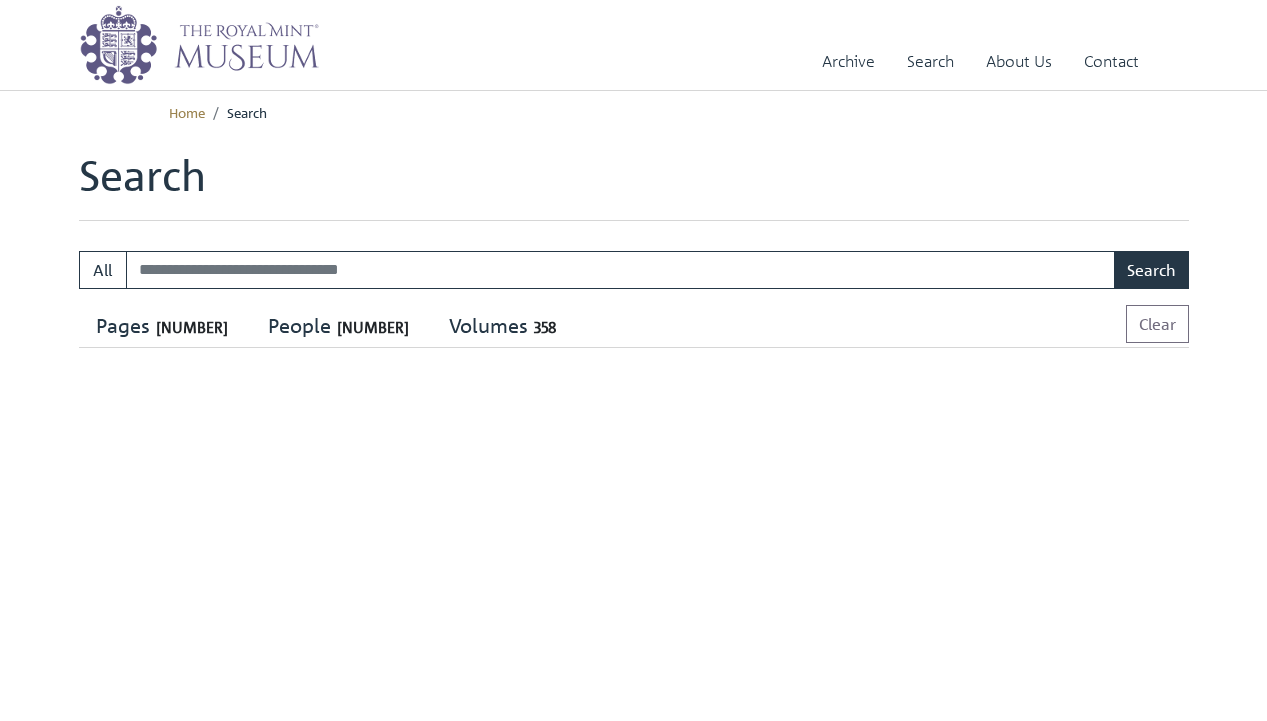 scroll, scrollTop: 0, scrollLeft: 0, axis: both 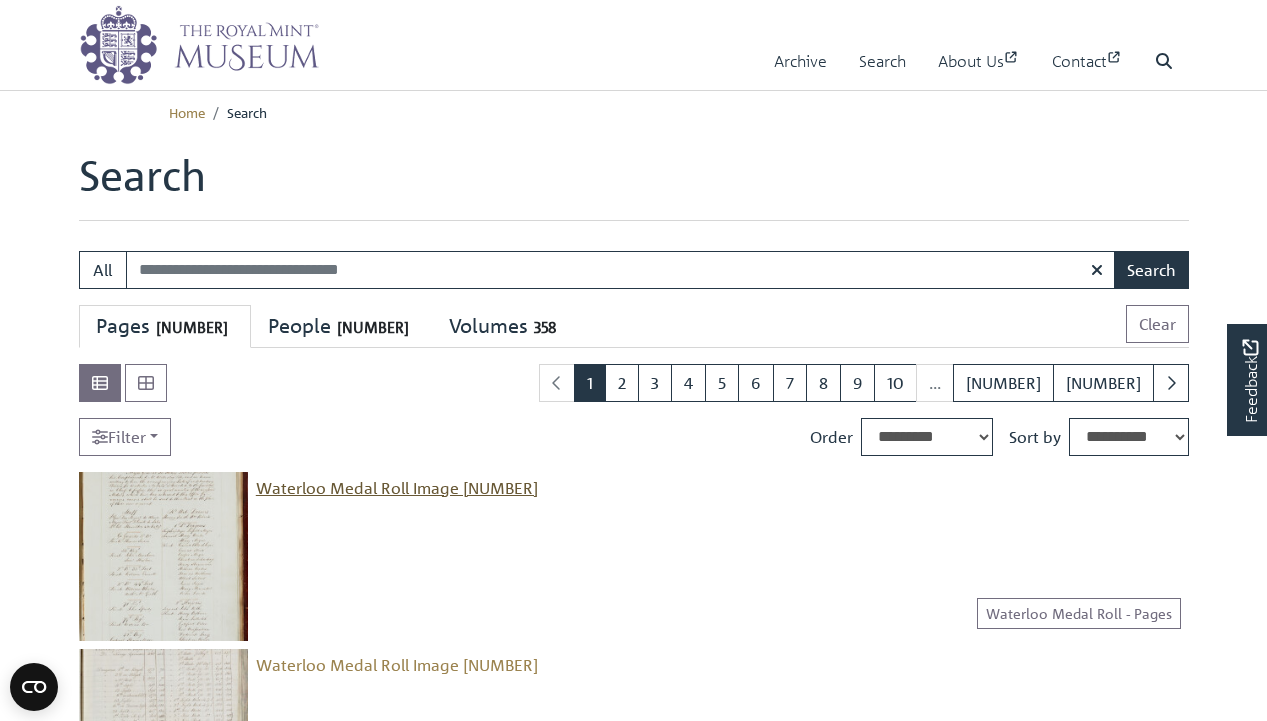 click on "Waterloo Medal Roll   Image 523" at bounding box center (397, 488) 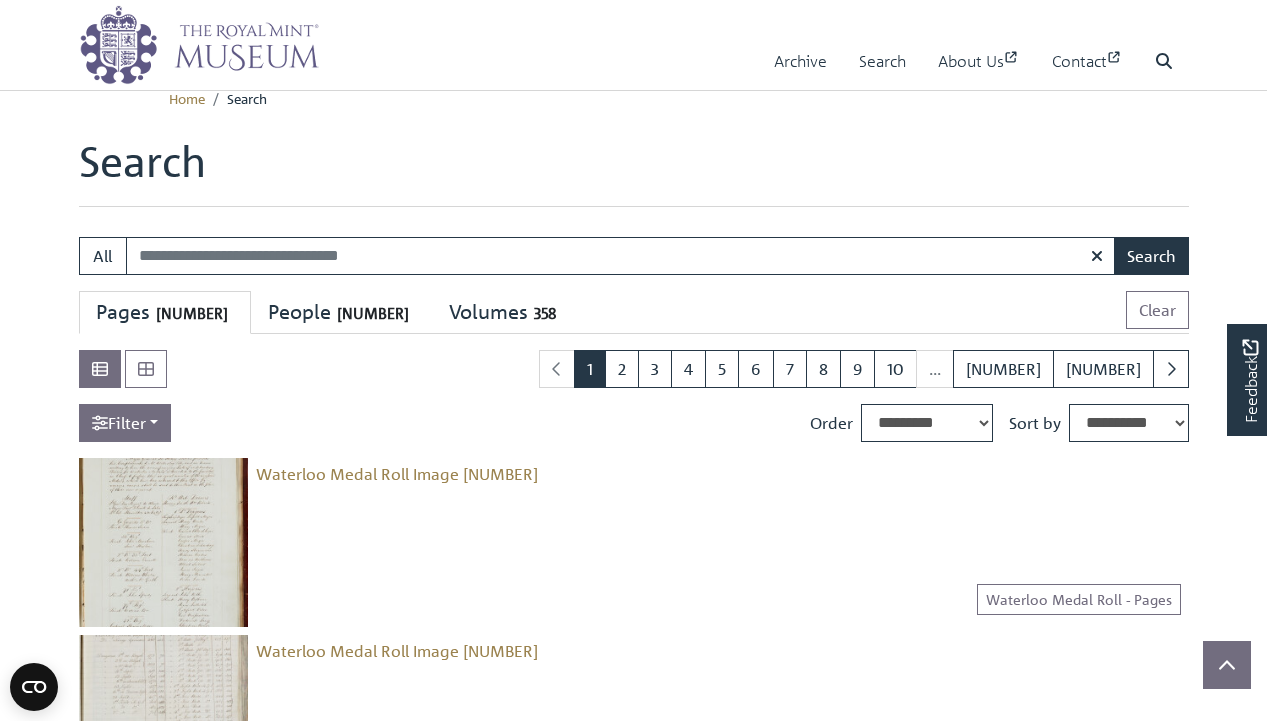 scroll, scrollTop: 0, scrollLeft: 0, axis: both 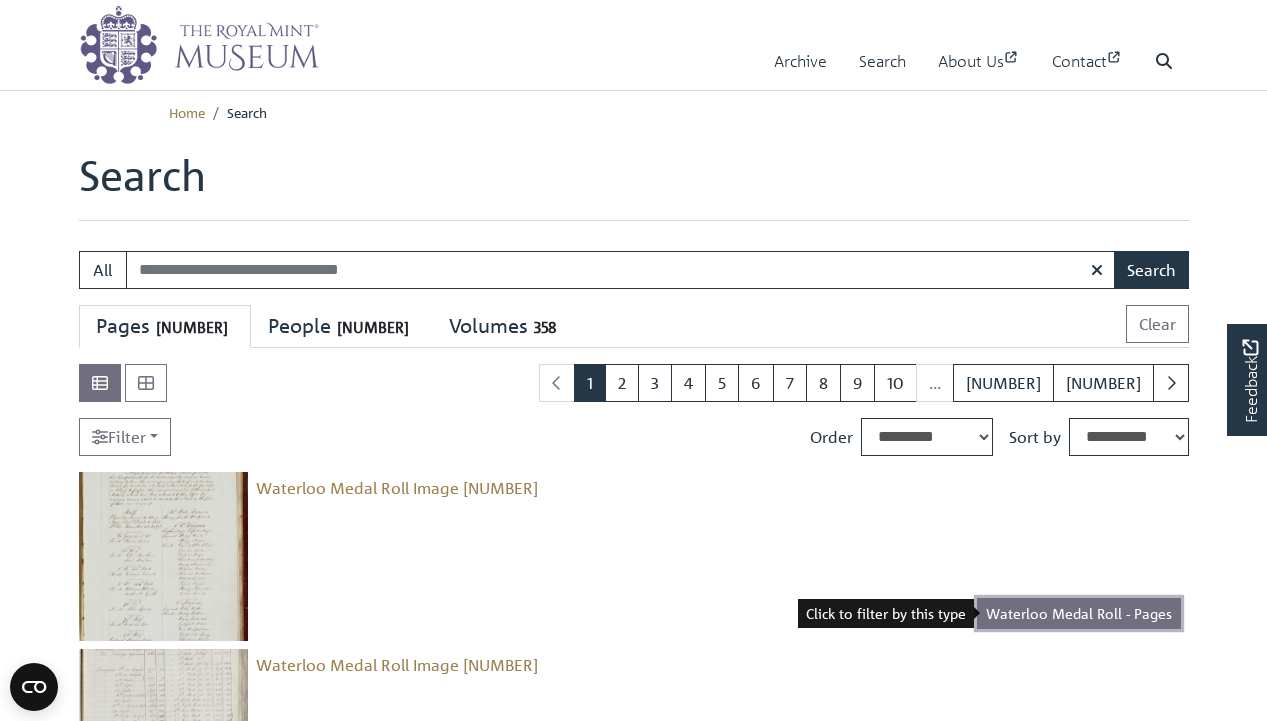 click on "Waterloo Medal Roll - Pages" at bounding box center [1079, 613] 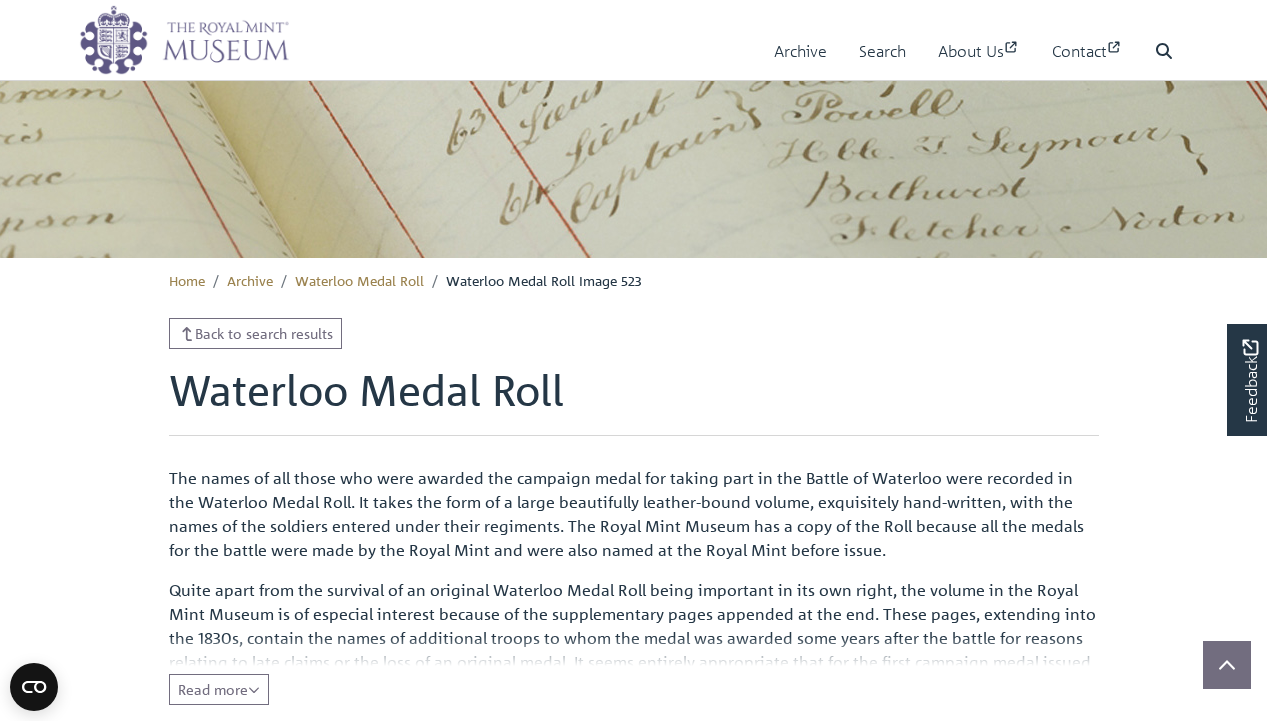 scroll, scrollTop: 346, scrollLeft: 0, axis: vertical 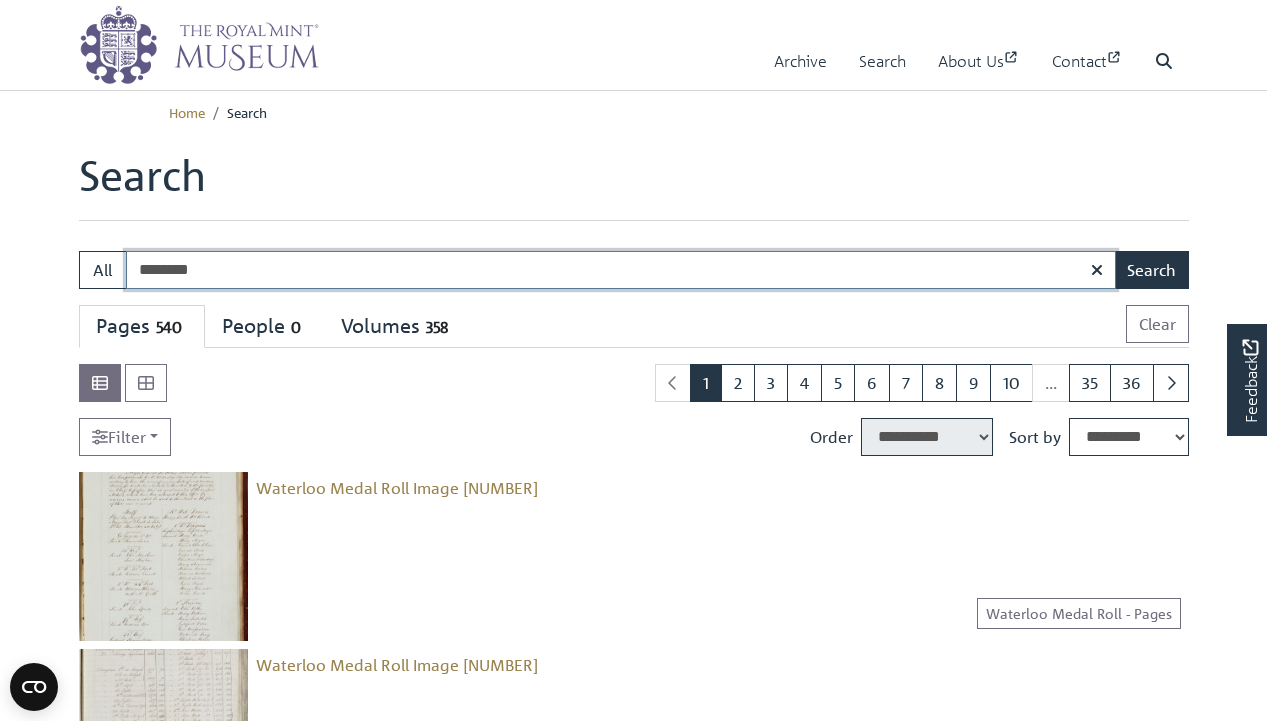 type on "********" 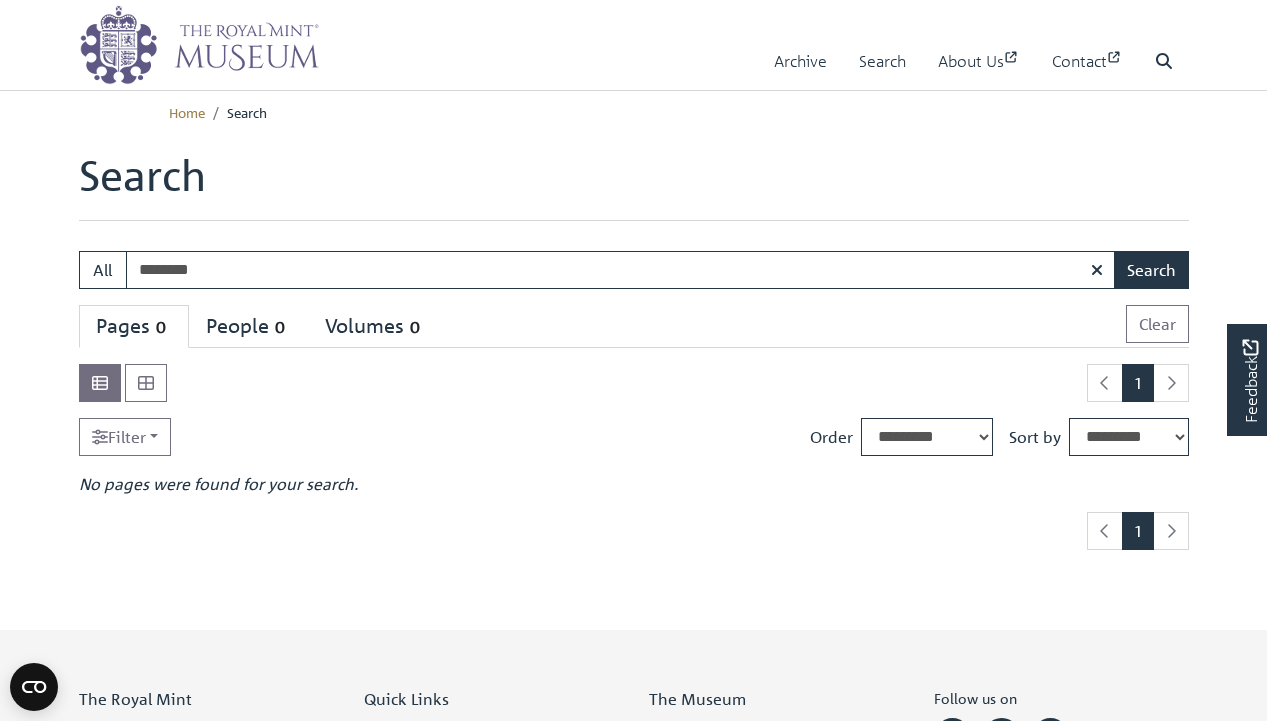 scroll, scrollTop: 0, scrollLeft: 0, axis: both 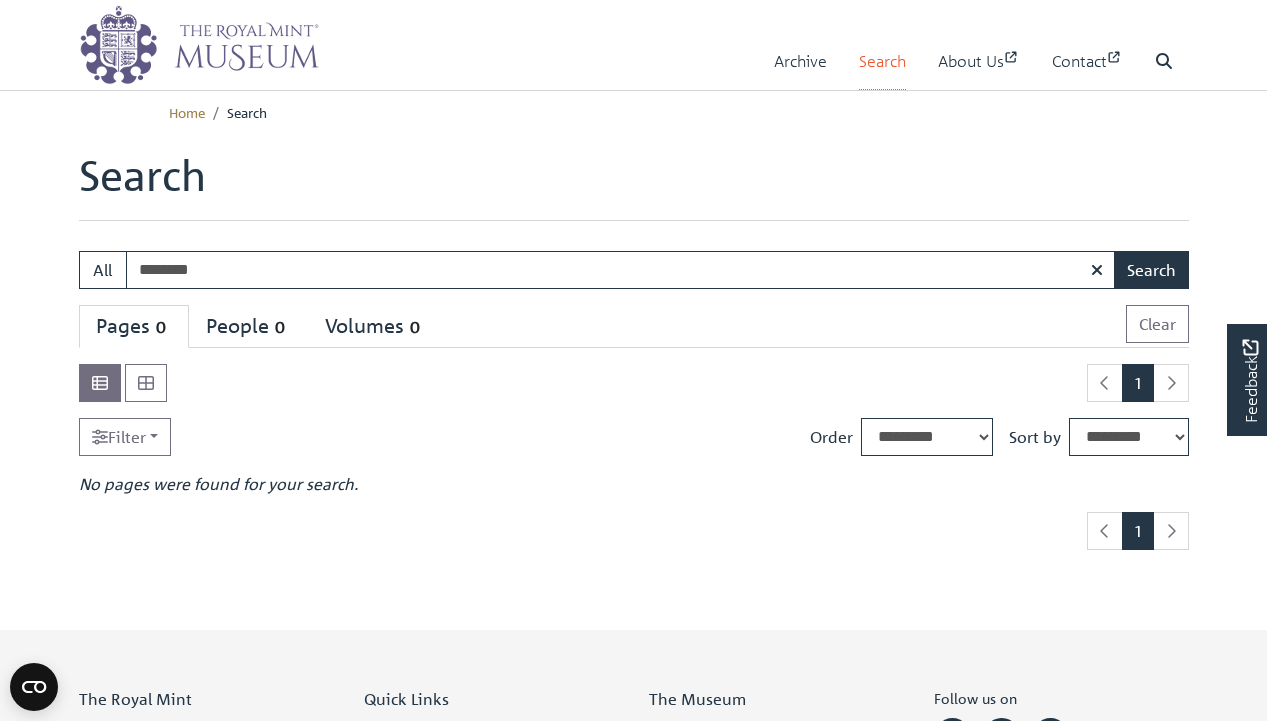 click on "Search" at bounding box center (882, 61) 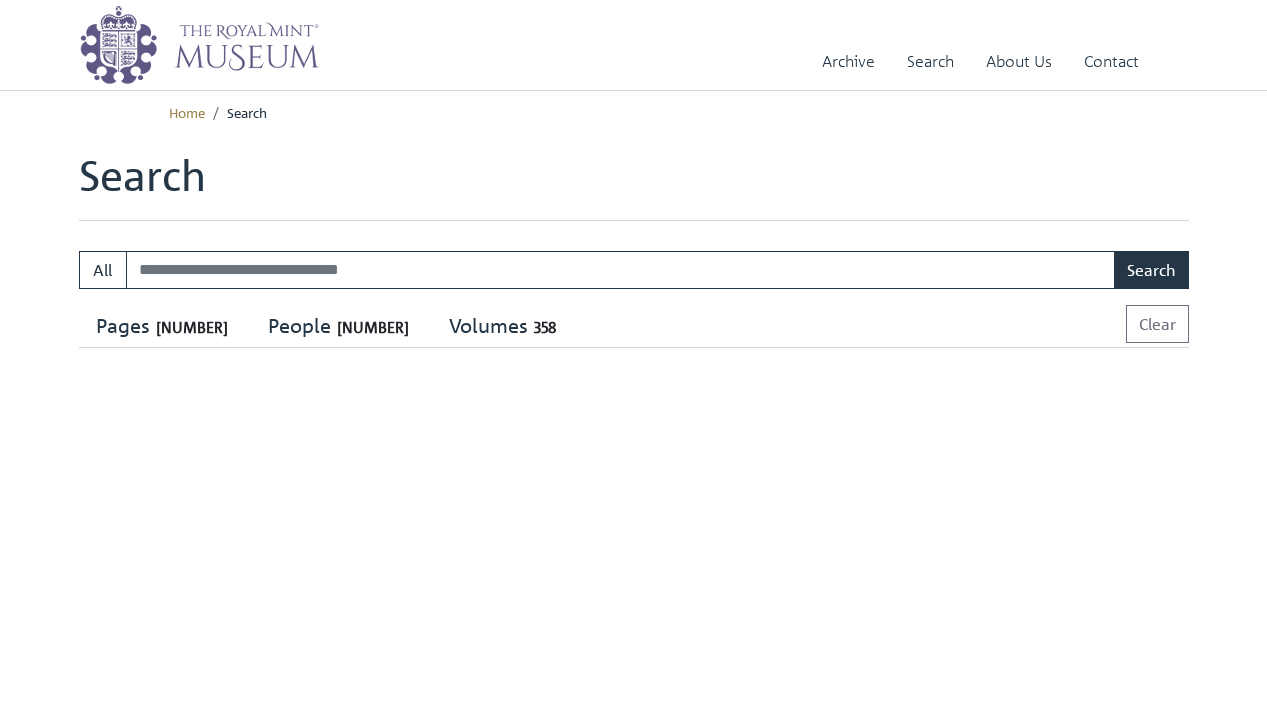scroll, scrollTop: 0, scrollLeft: 0, axis: both 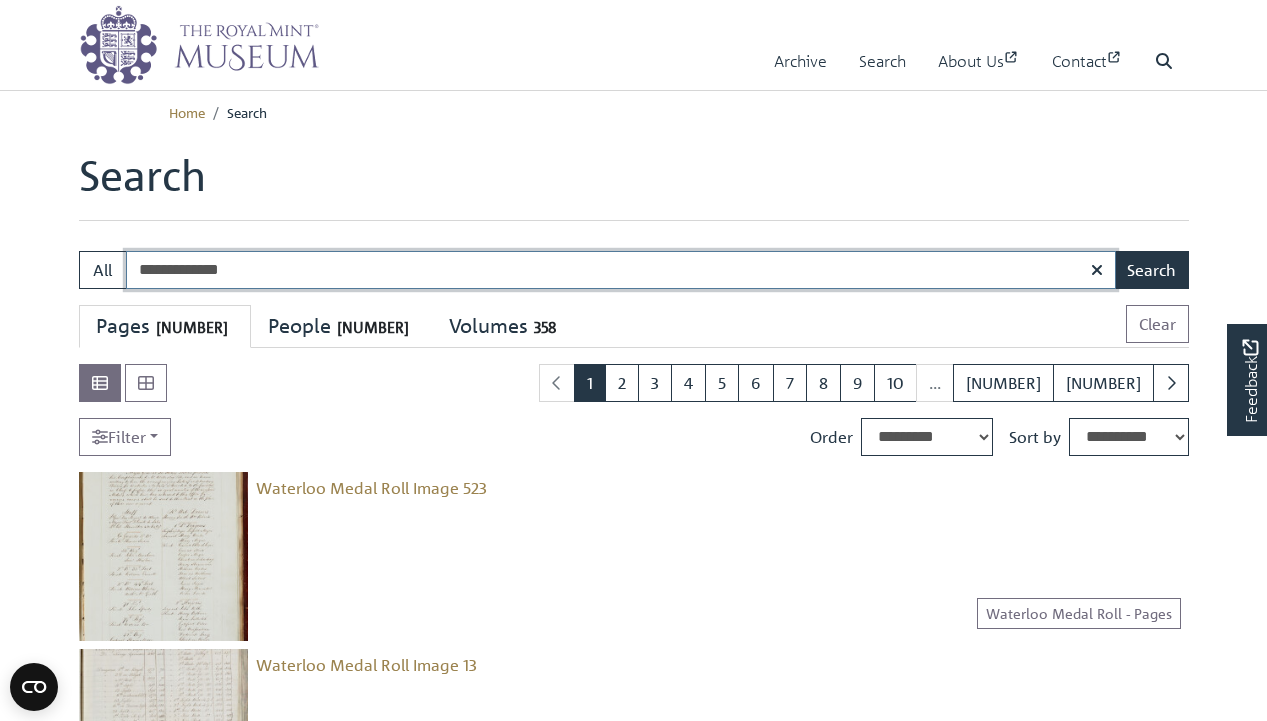 type on "**********" 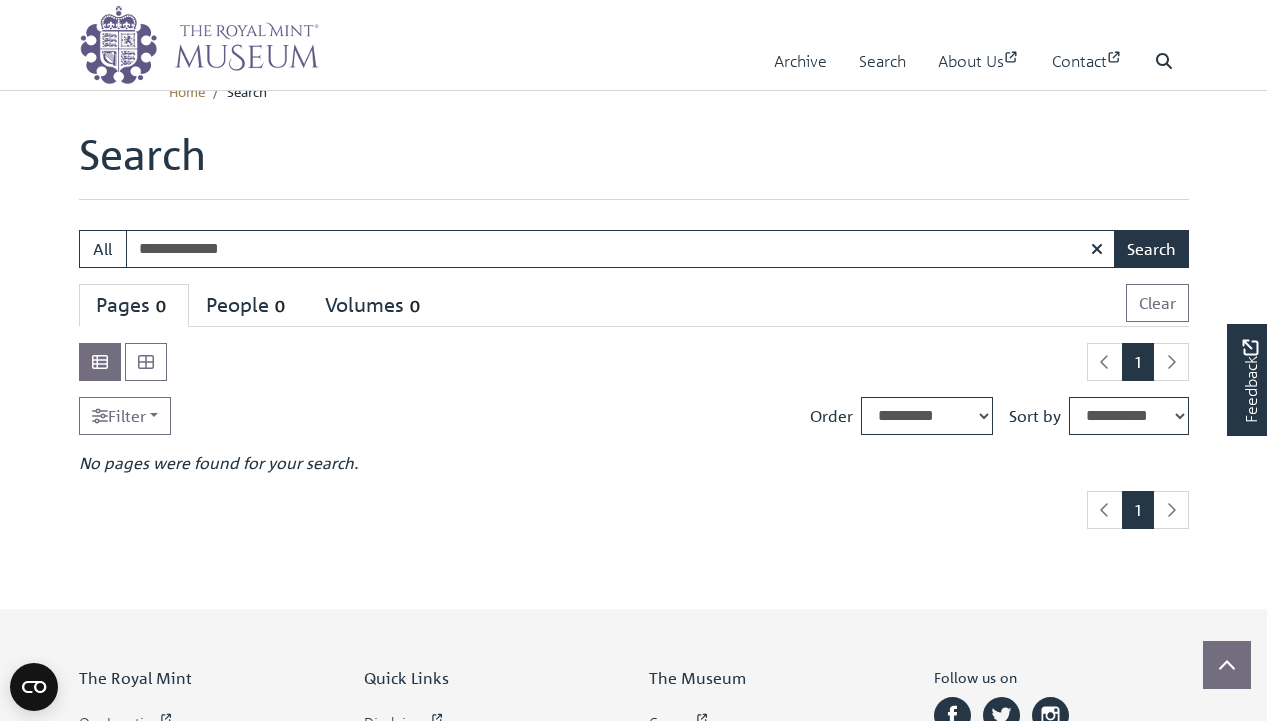 scroll, scrollTop: 0, scrollLeft: 0, axis: both 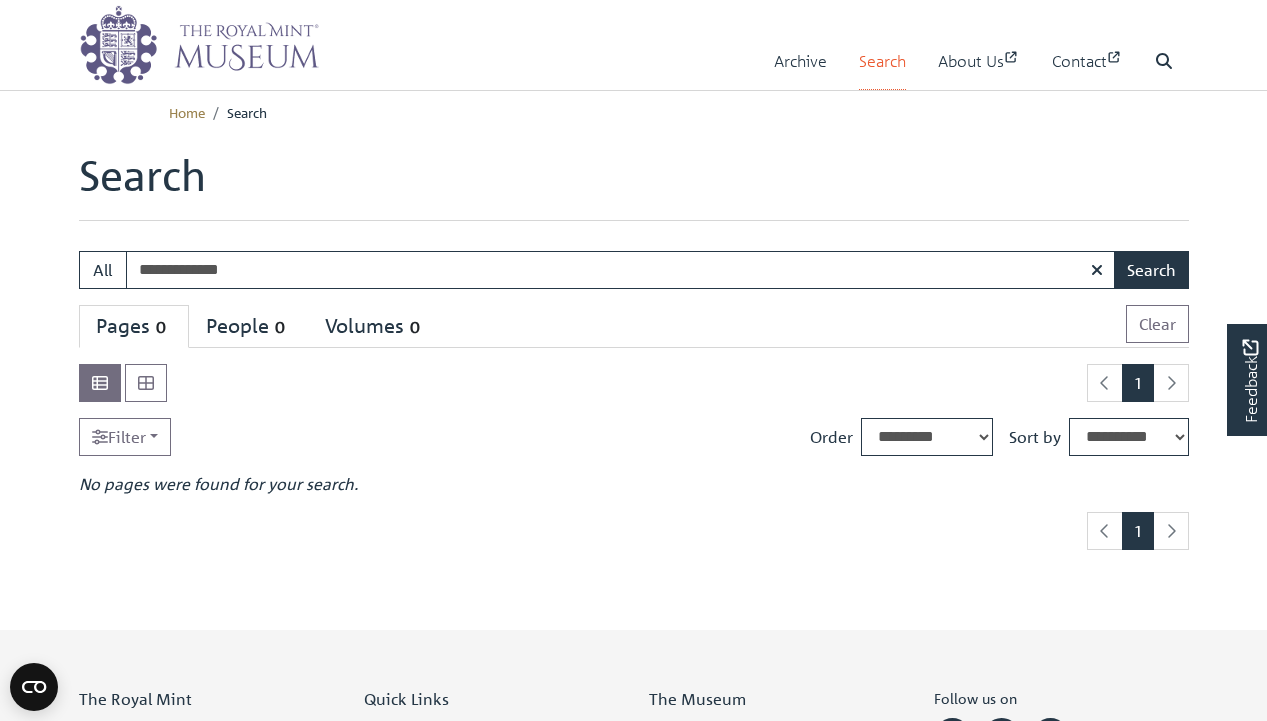 click on "Search" at bounding box center [882, 61] 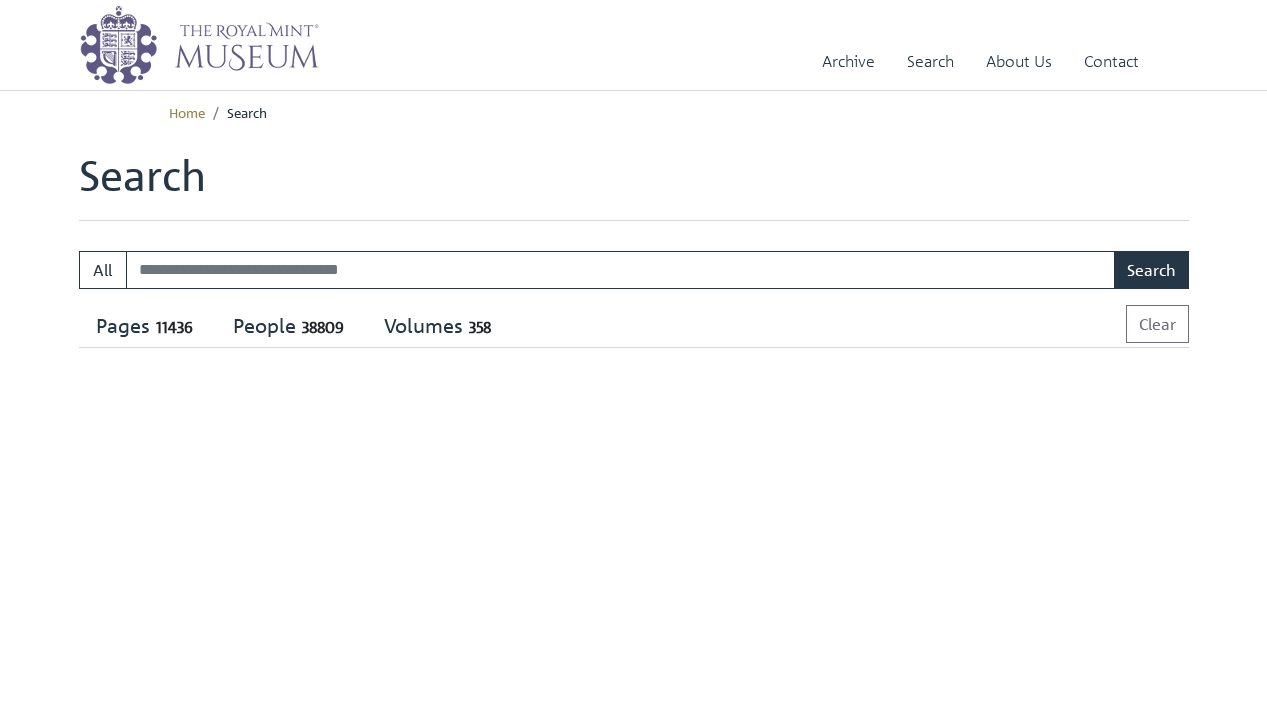 scroll, scrollTop: 0, scrollLeft: 0, axis: both 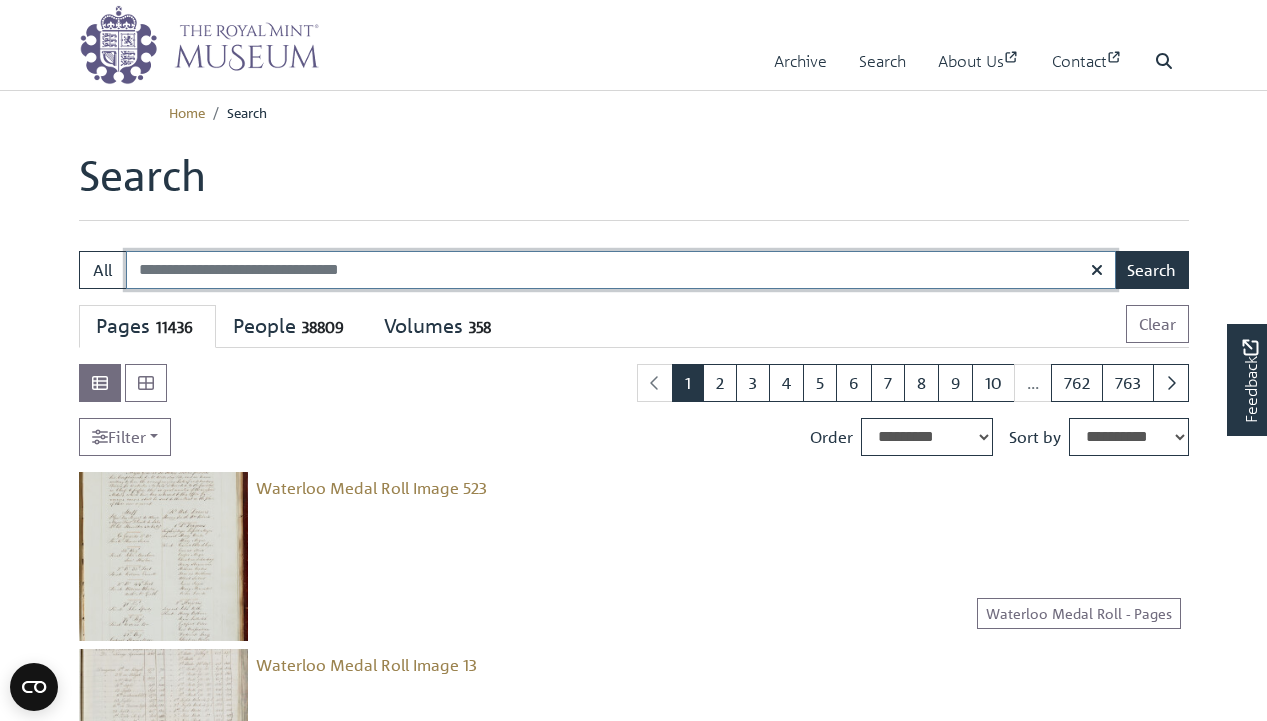 click on "Search:" at bounding box center [621, 270] 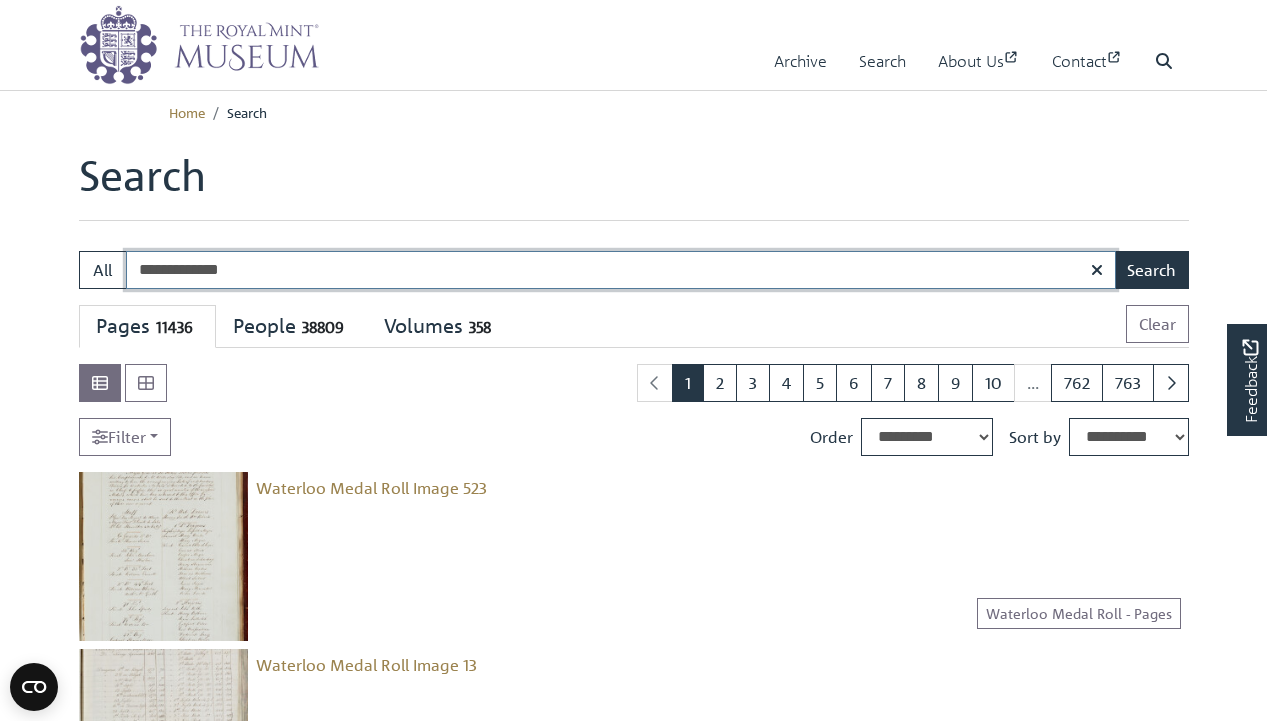 type on "**********" 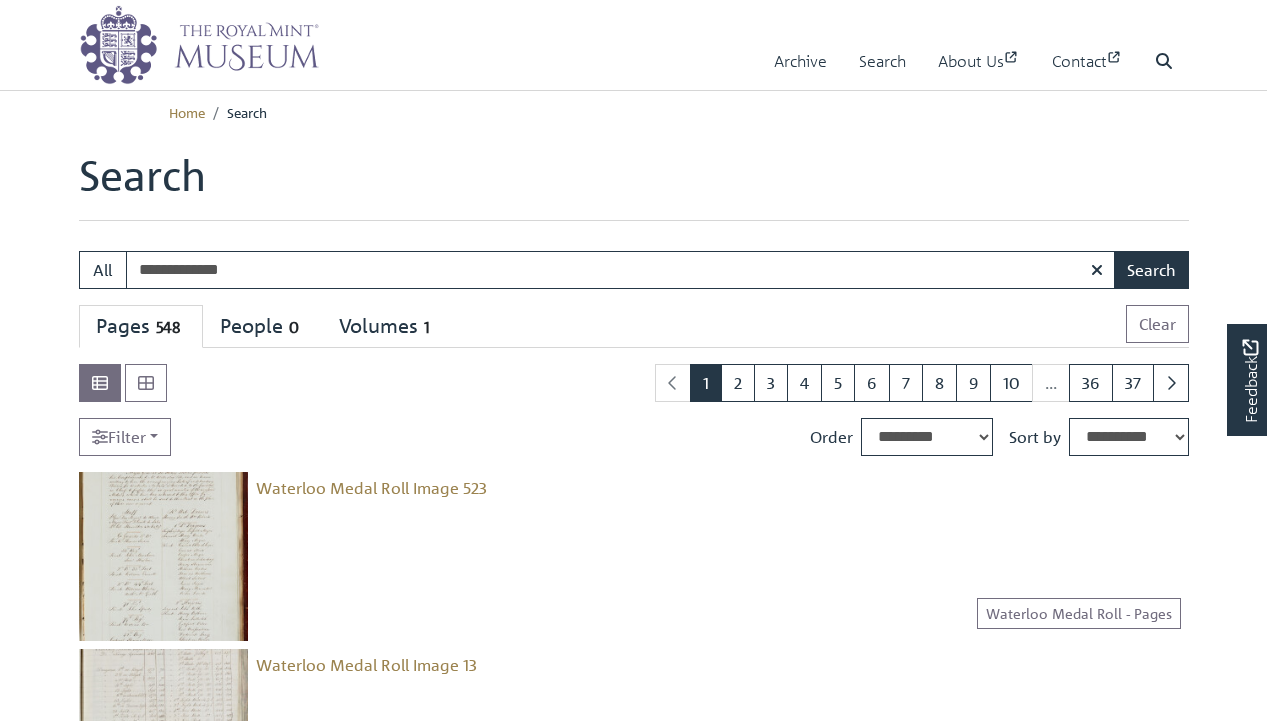 scroll, scrollTop: 0, scrollLeft: 0, axis: both 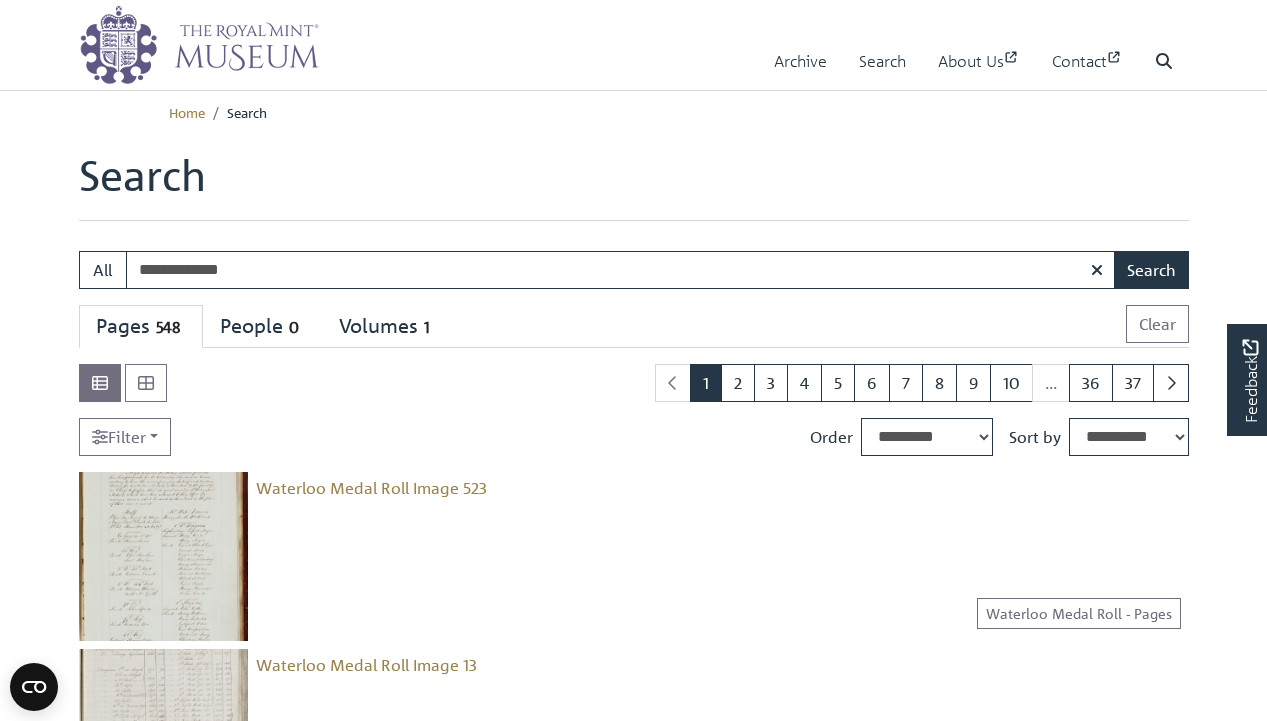 drag, startPoint x: 296, startPoint y: 273, endPoint x: 275, endPoint y: 223, distance: 54.230988 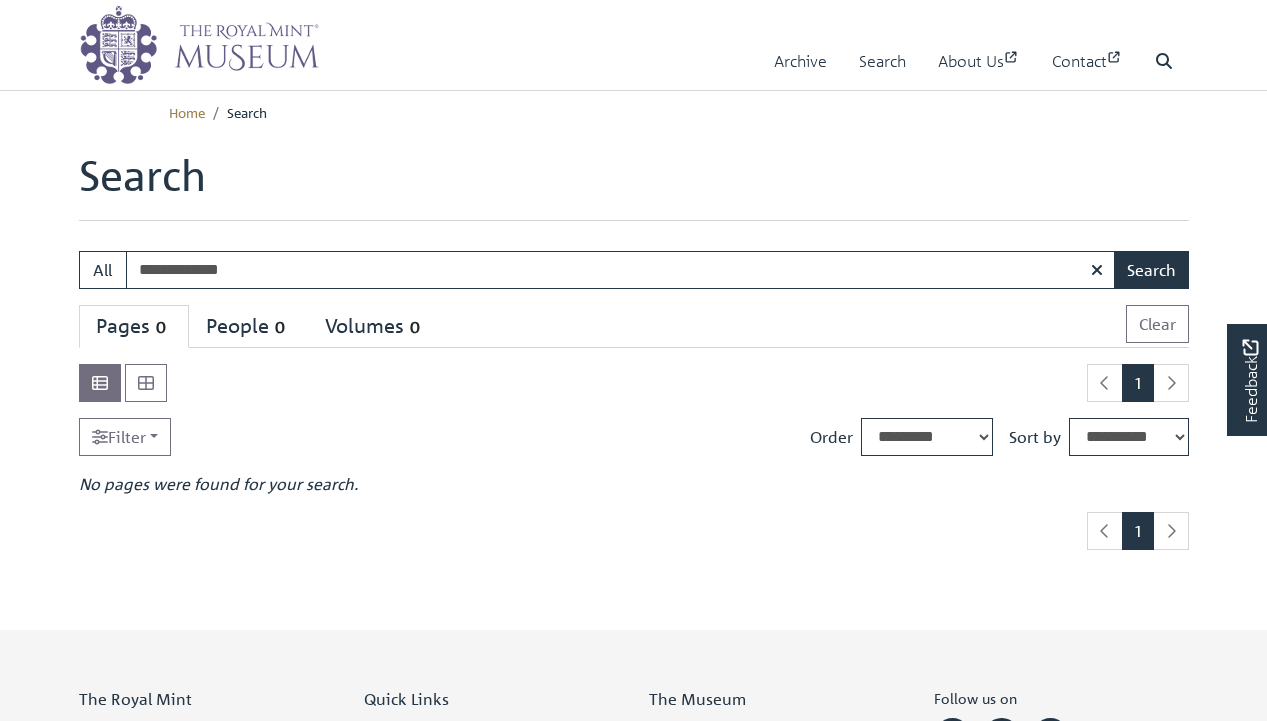 scroll, scrollTop: 0, scrollLeft: 0, axis: both 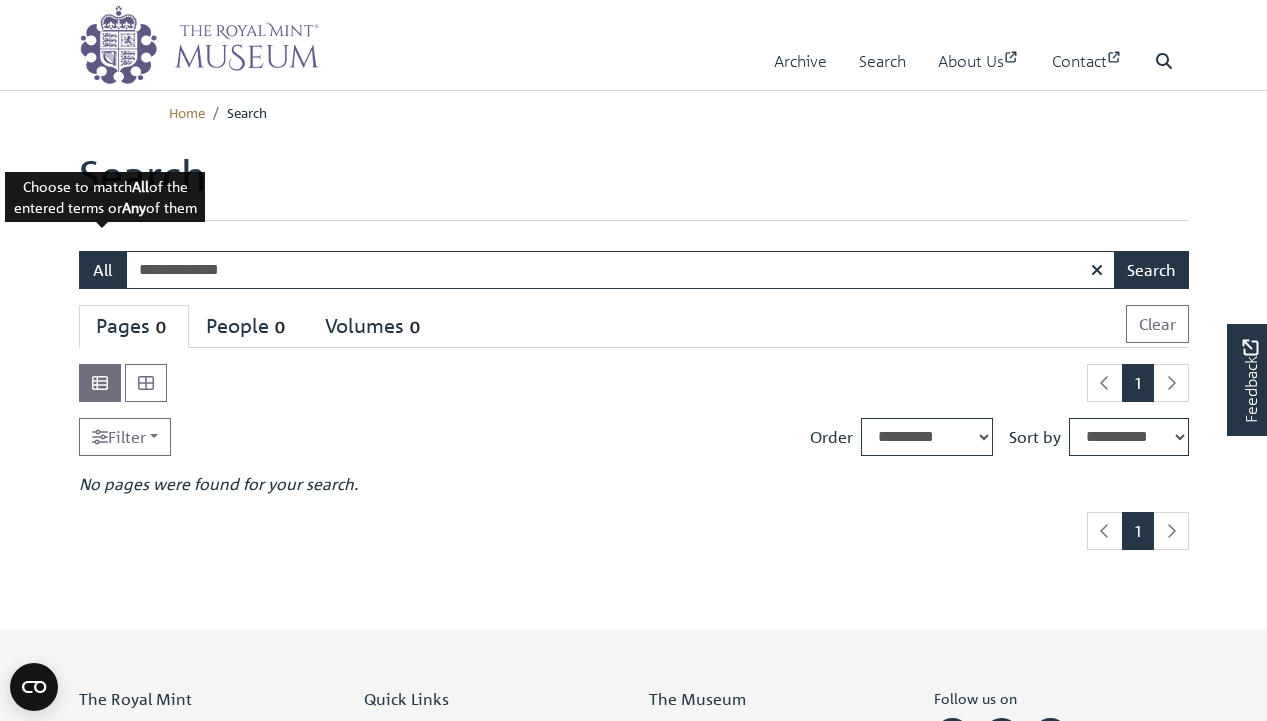 drag, startPoint x: 200, startPoint y: 273, endPoint x: 123, endPoint y: 250, distance: 80.36168 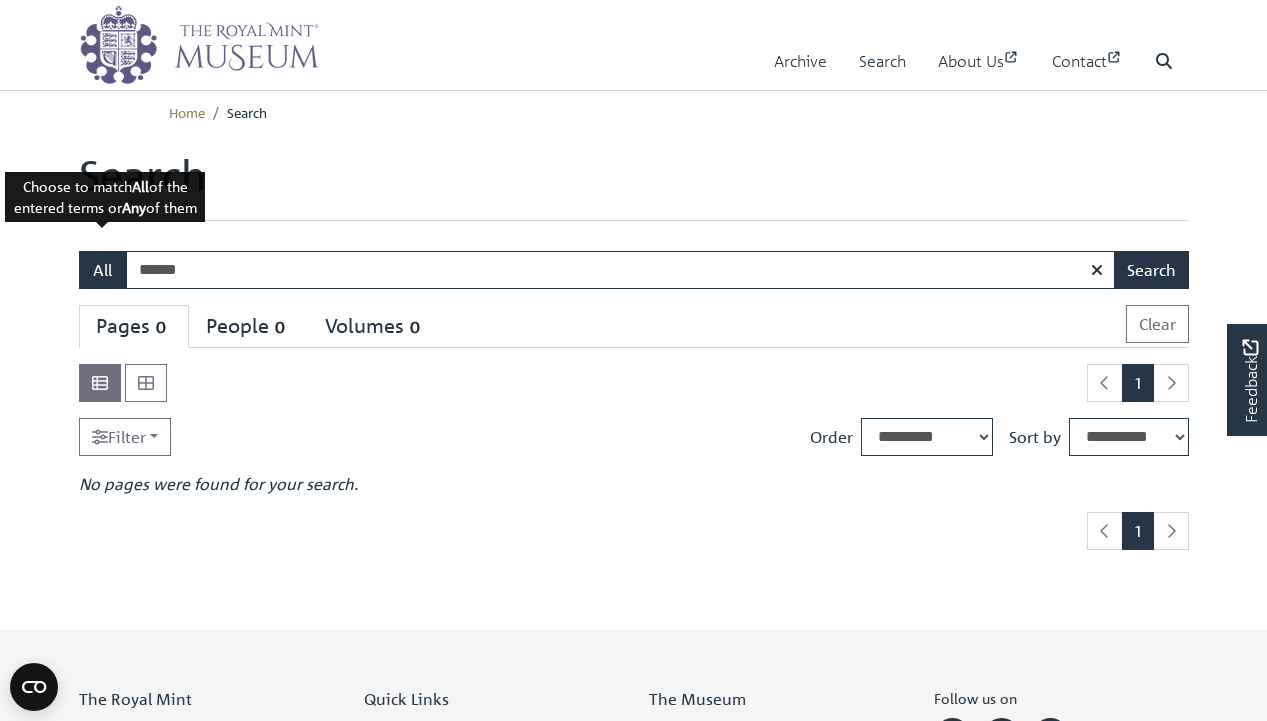 type on "******" 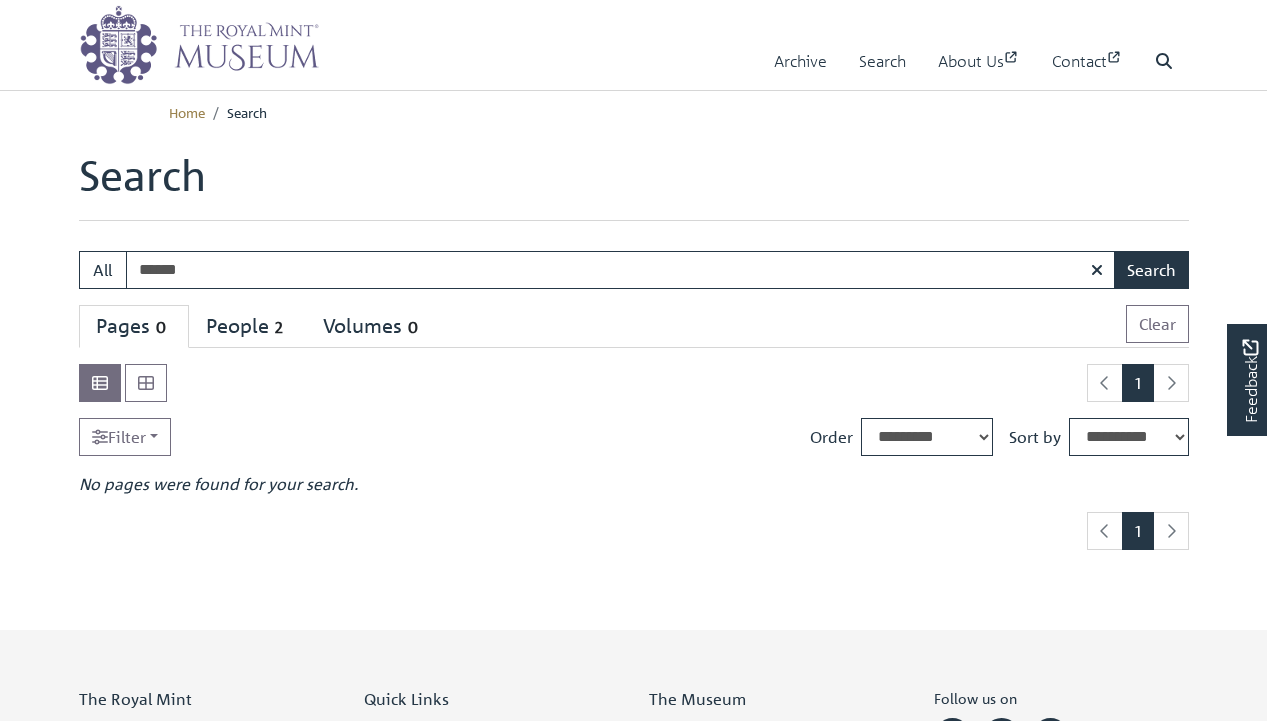 scroll, scrollTop: 0, scrollLeft: 0, axis: both 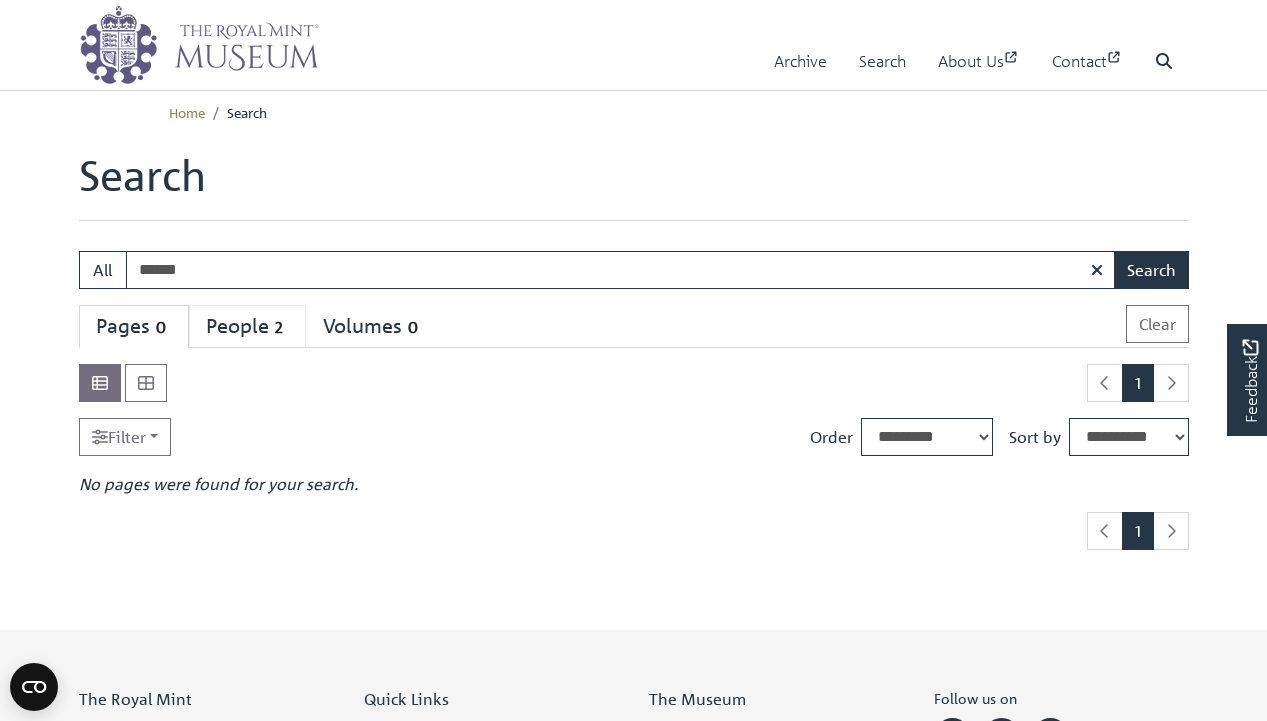 click on "People
2" at bounding box center (247, 326) 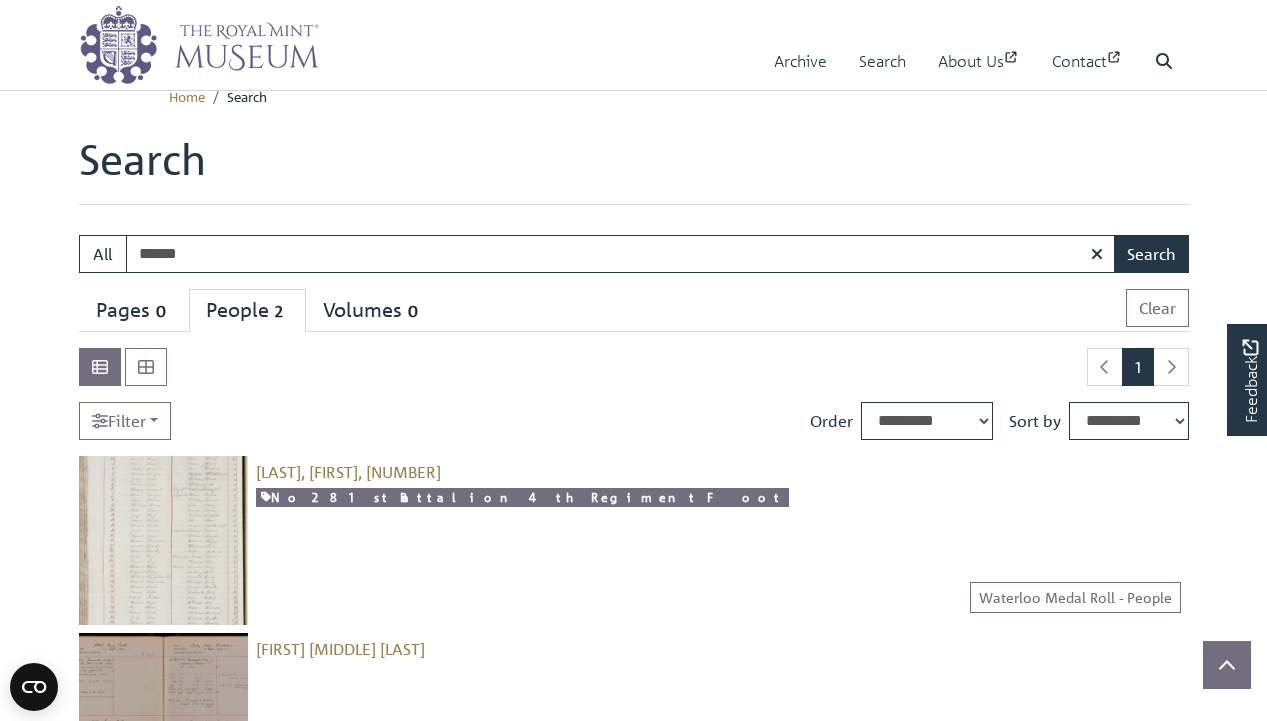 scroll, scrollTop: 0, scrollLeft: 0, axis: both 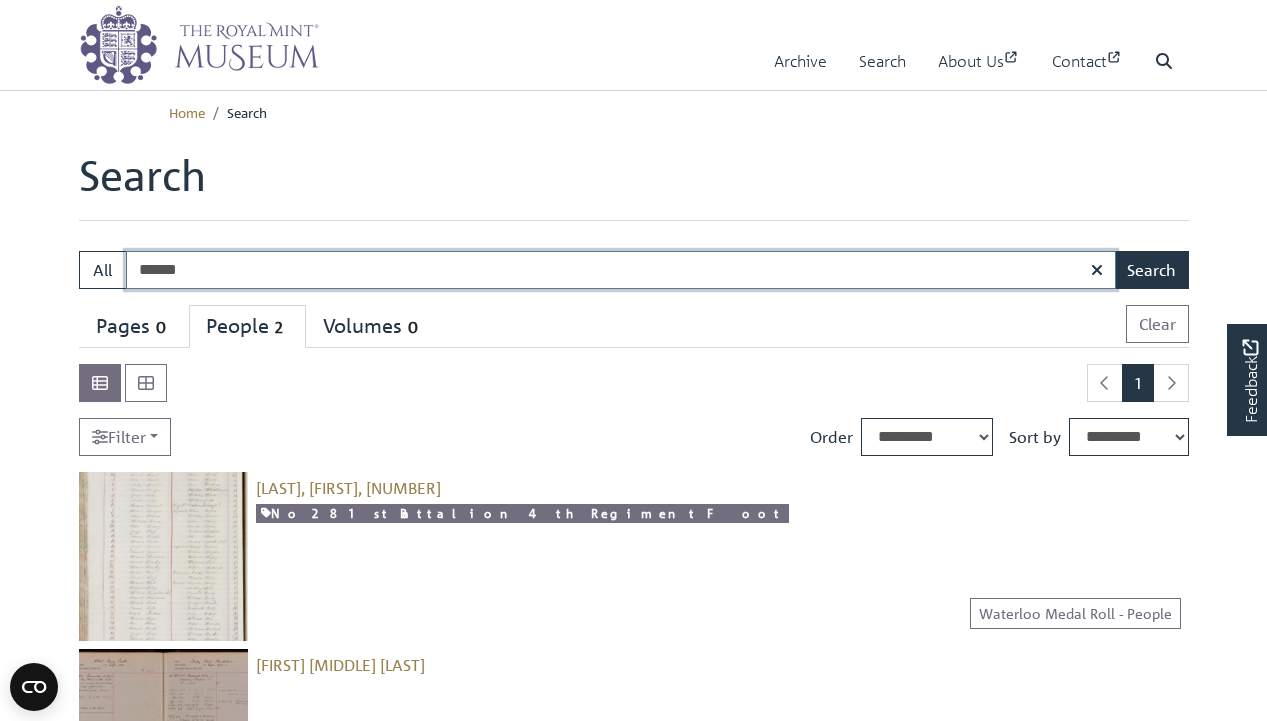 click on "******" at bounding box center (621, 270) 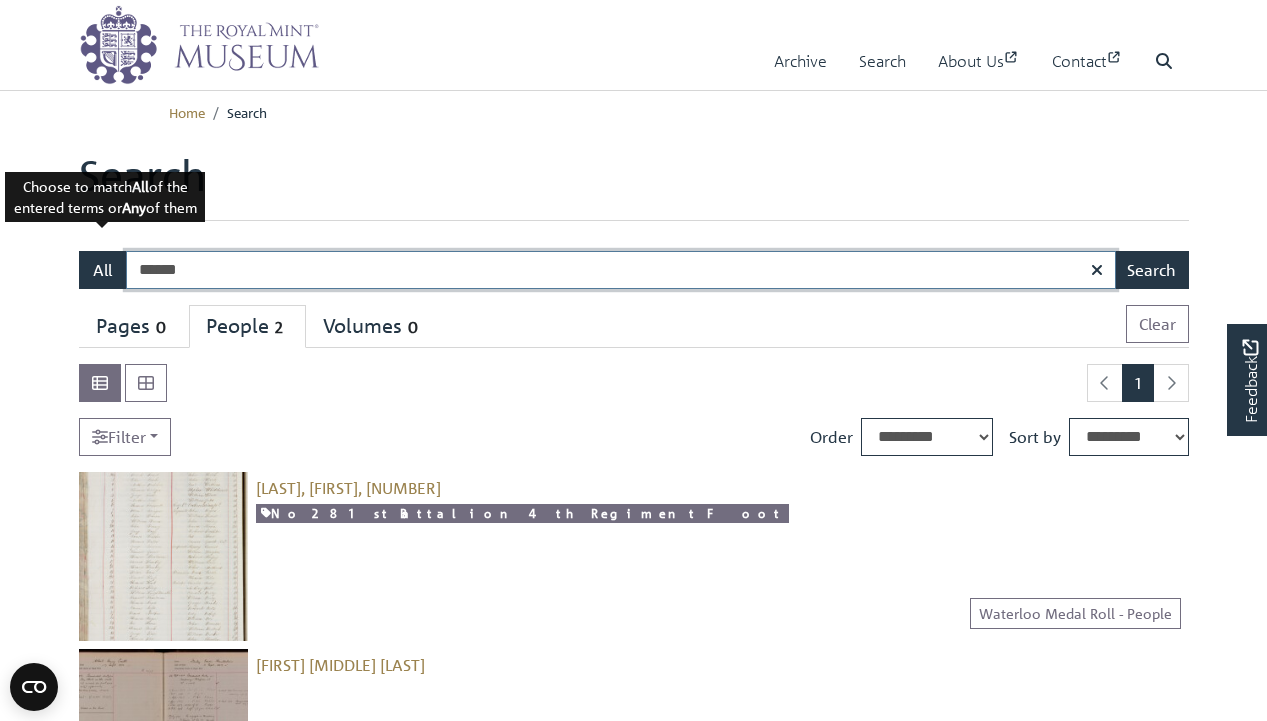 drag, startPoint x: 195, startPoint y: 271, endPoint x: 112, endPoint y: 257, distance: 84.17244 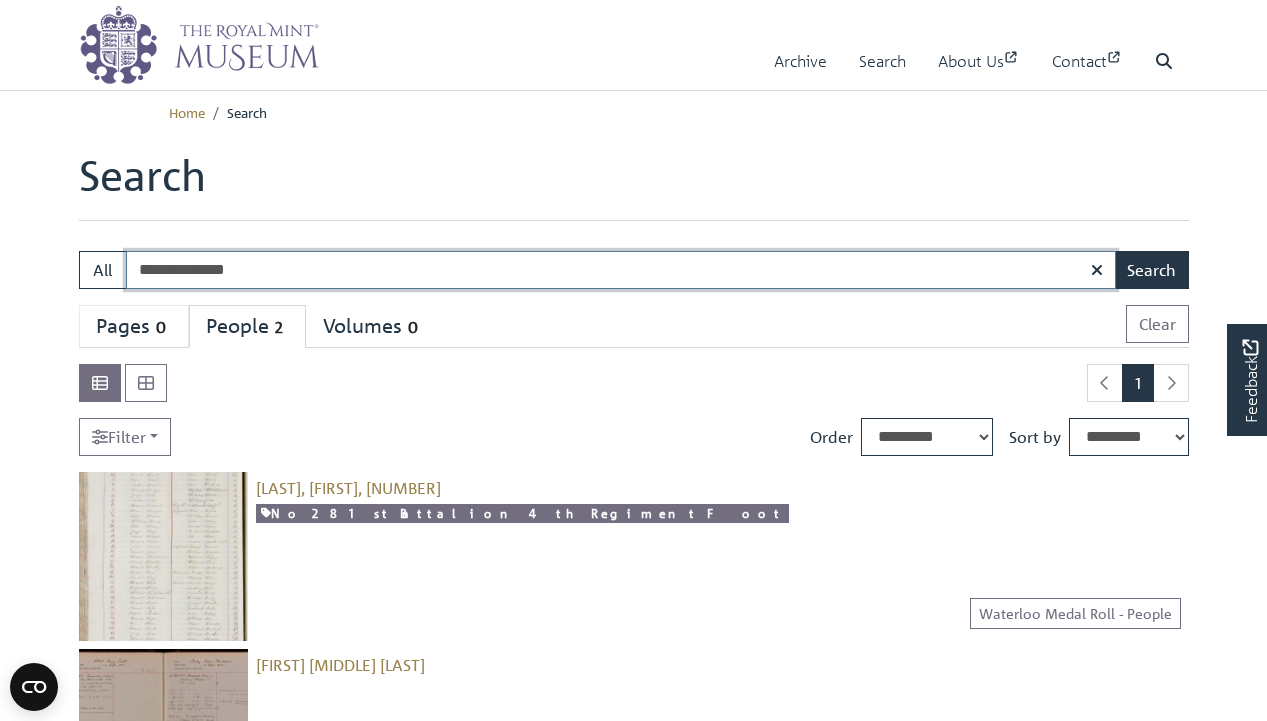 type on "**********" 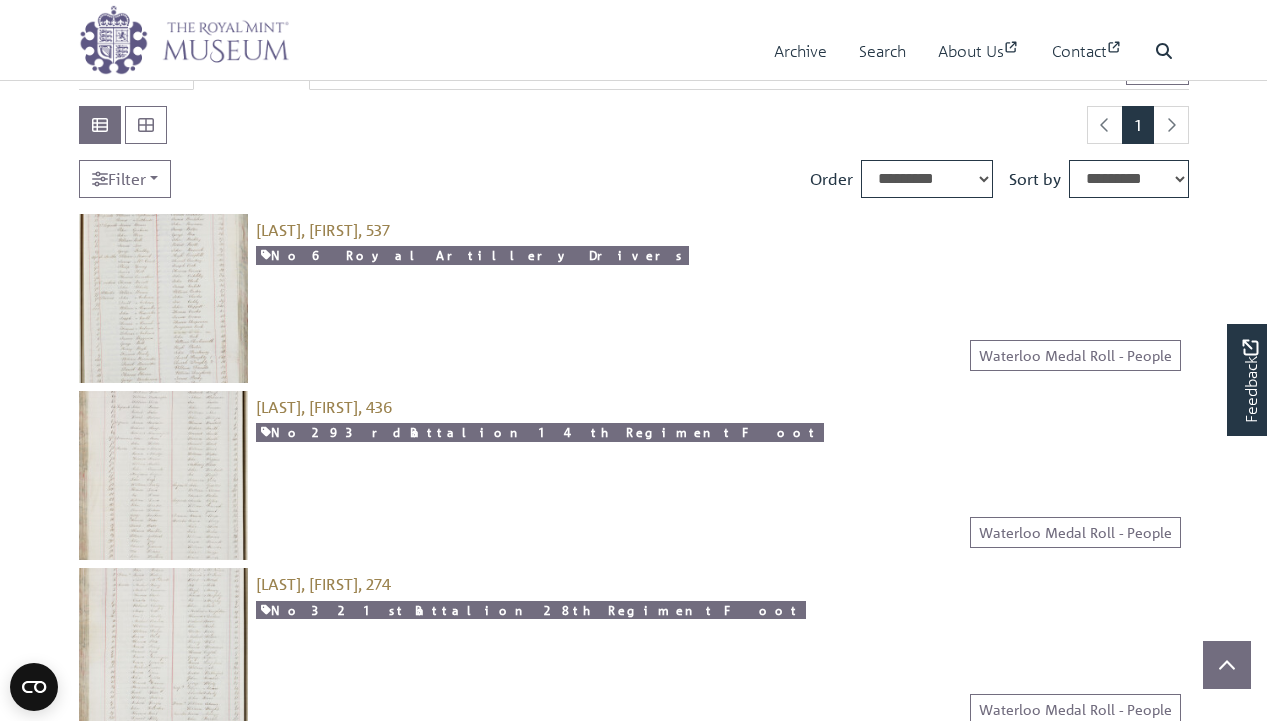 scroll, scrollTop: 268, scrollLeft: 0, axis: vertical 